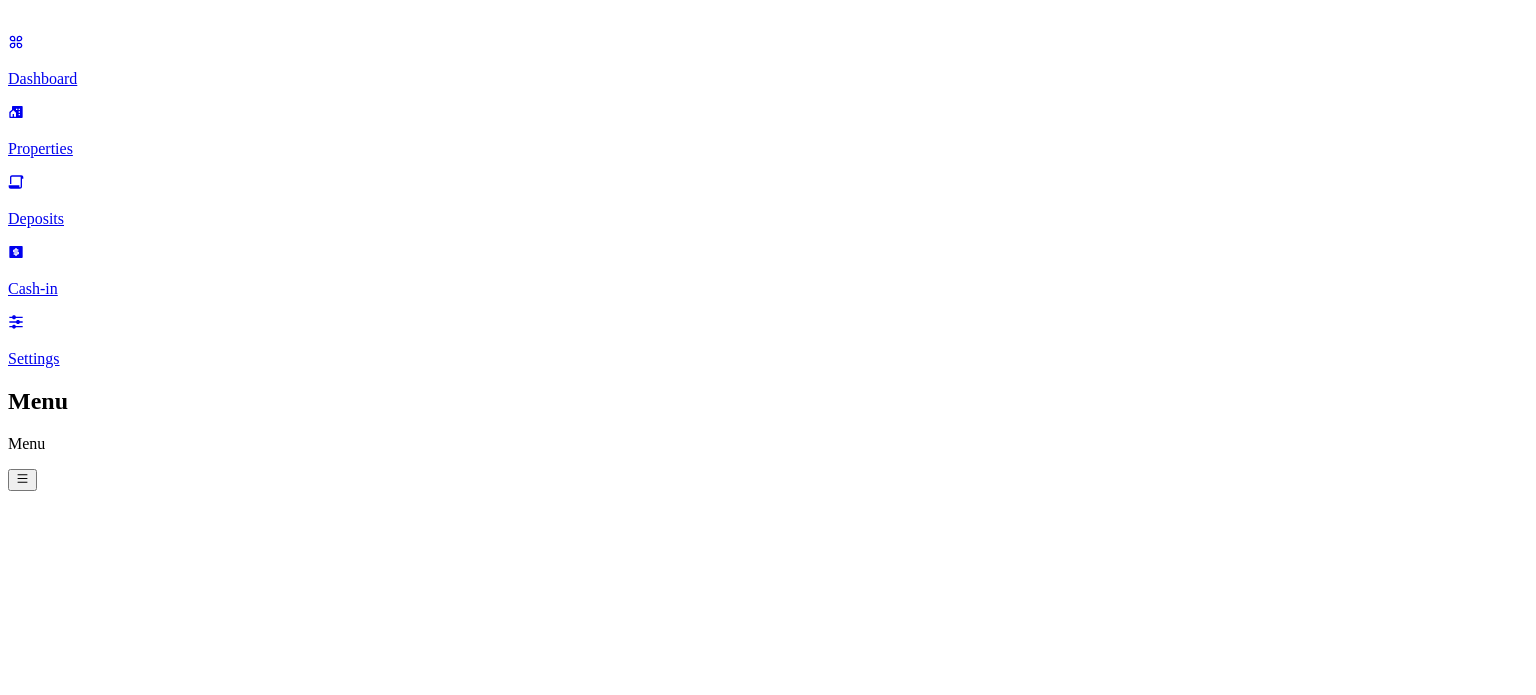 scroll, scrollTop: 0, scrollLeft: 0, axis: both 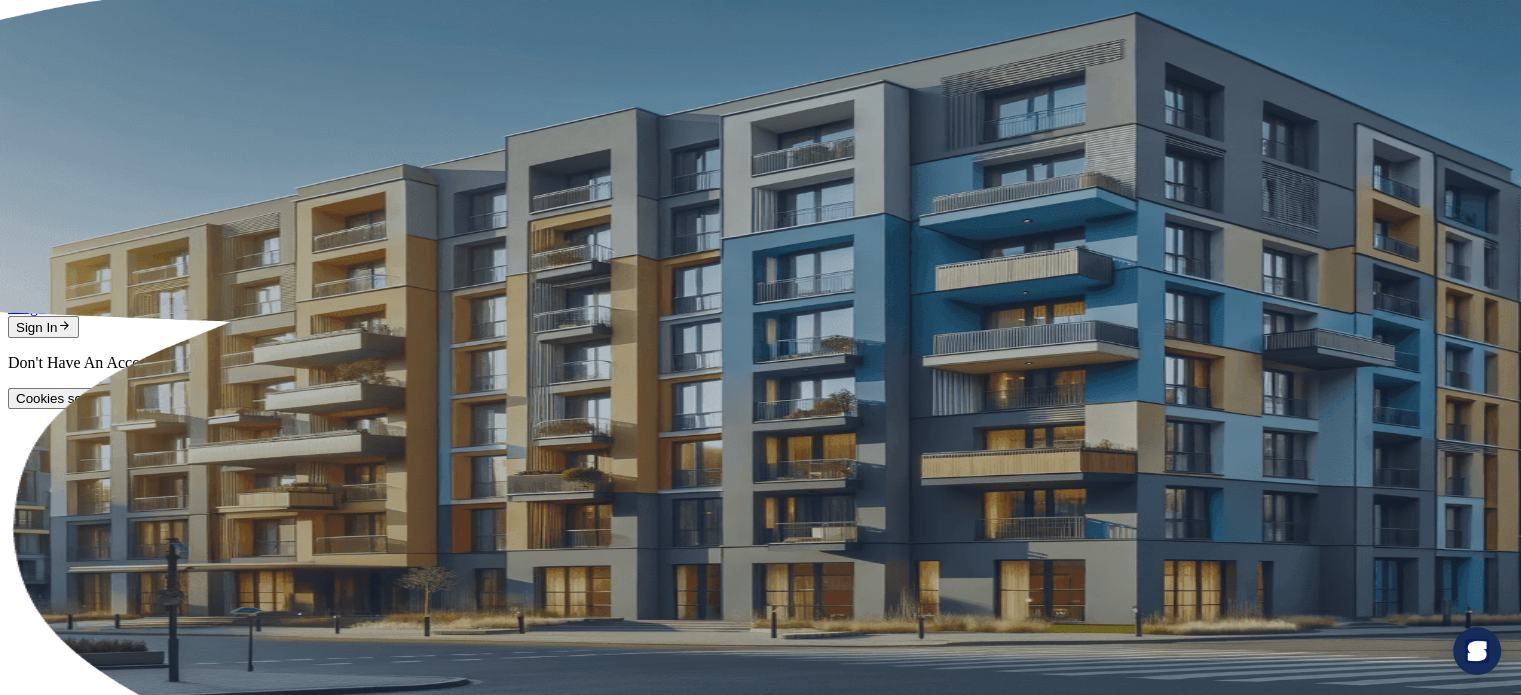 type on "**********" 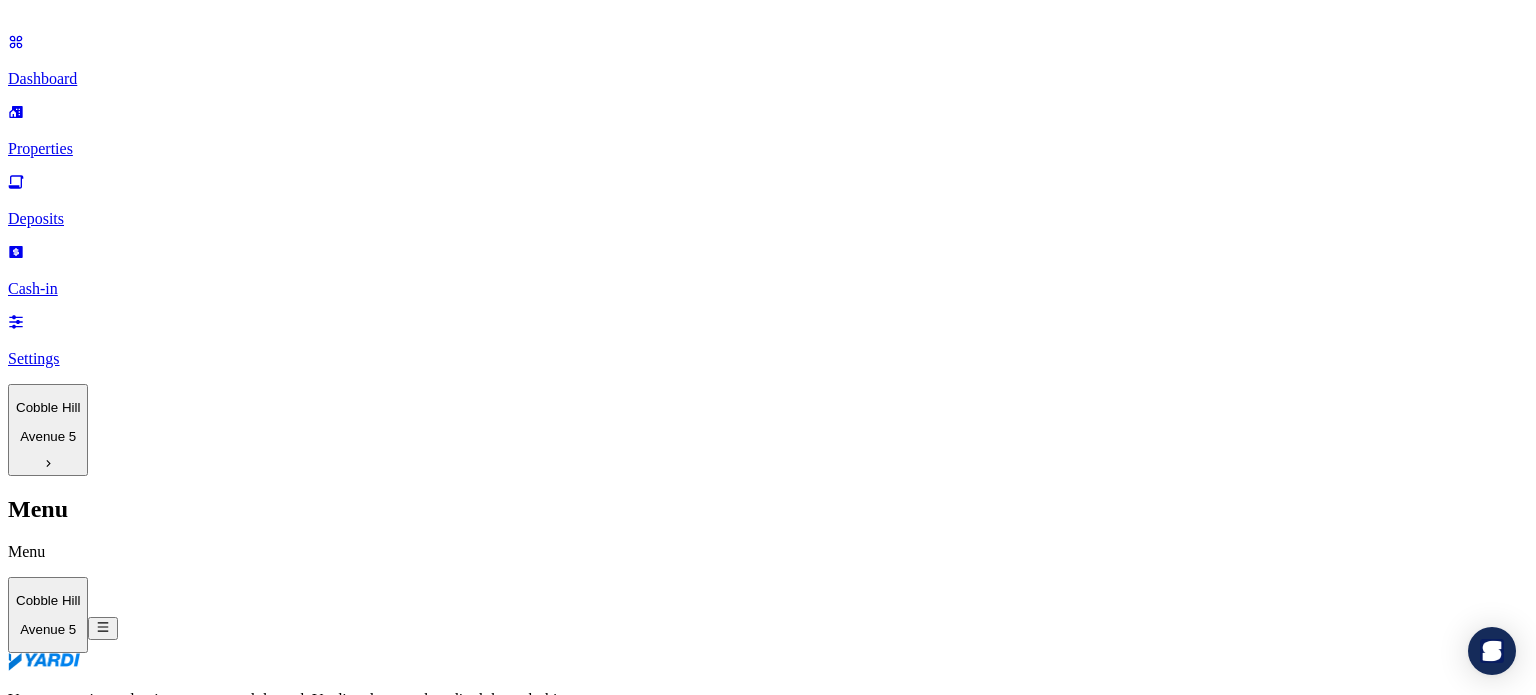 scroll, scrollTop: 200, scrollLeft: 0, axis: vertical 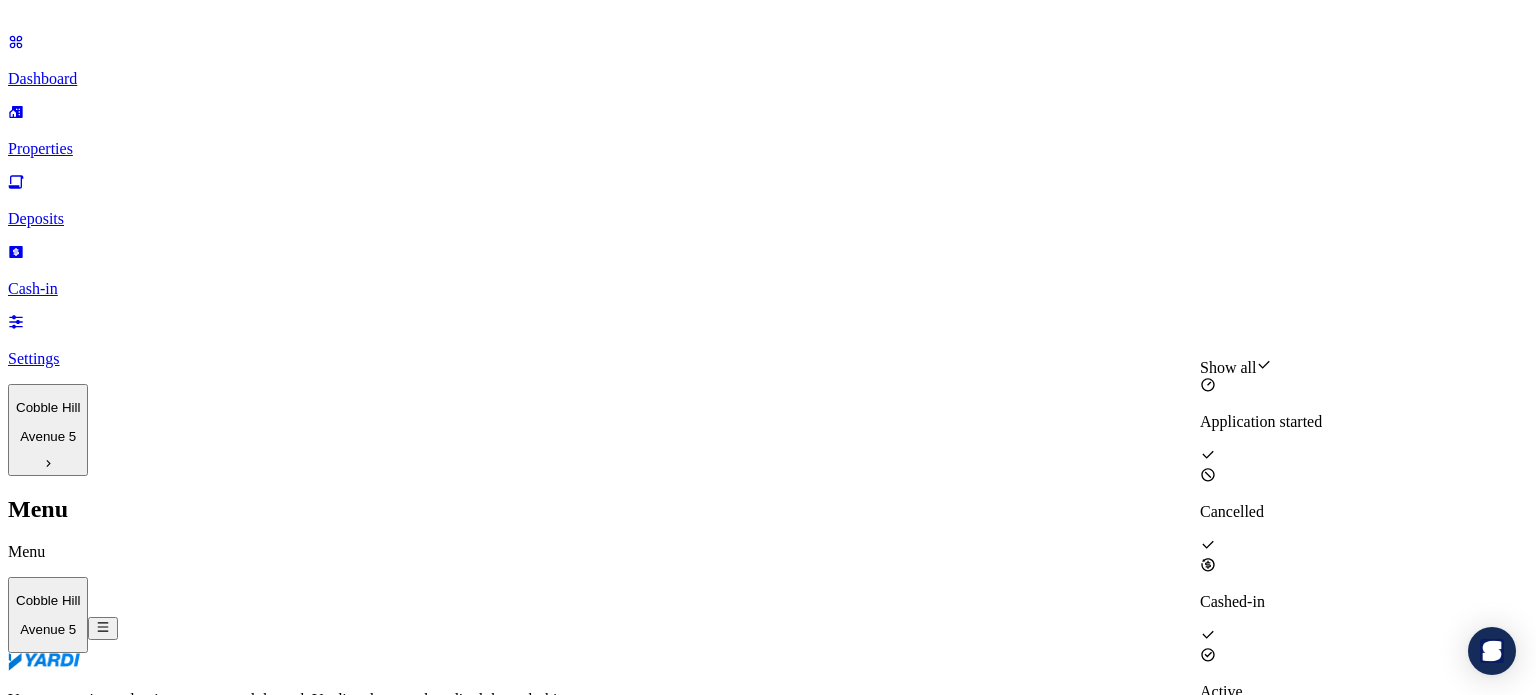 click on "Deposits" at bounding box center [768, 739] 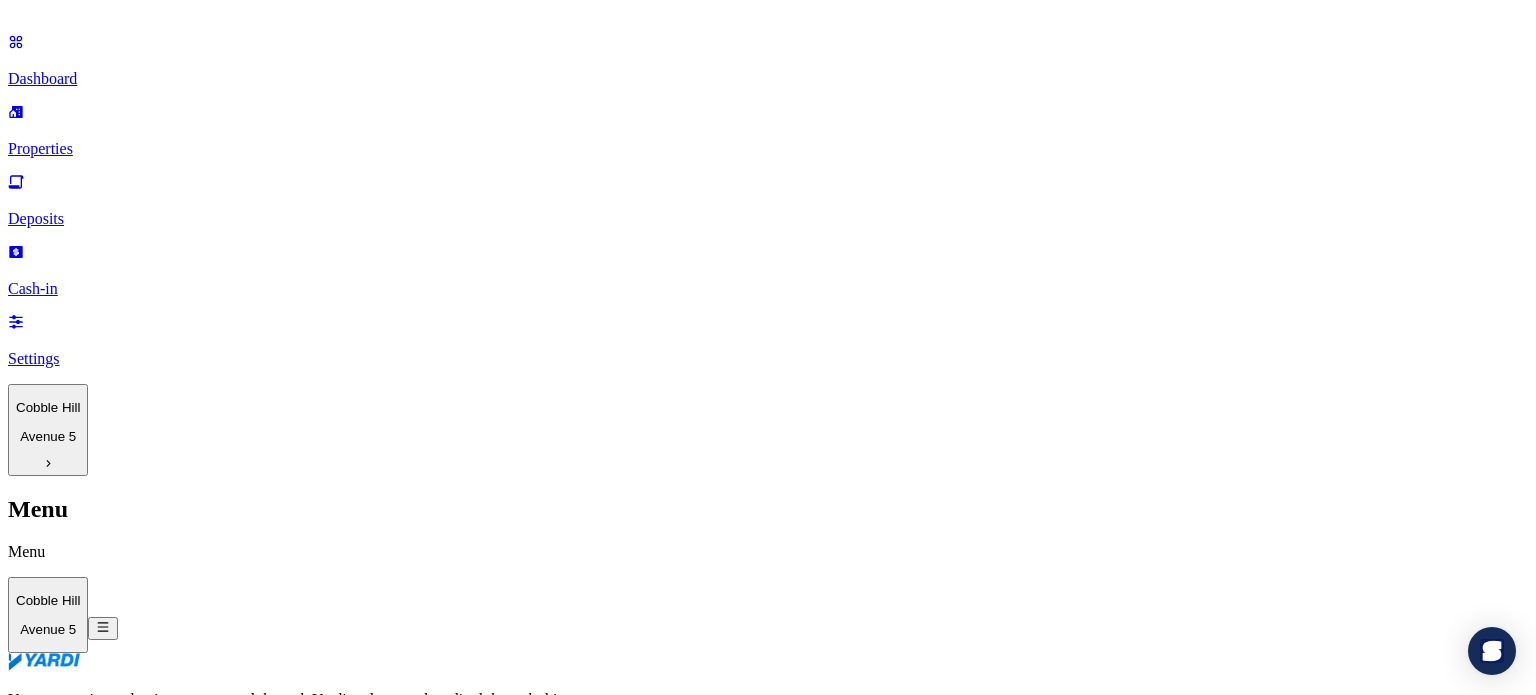 click on "Dashboard" at bounding box center [768, 79] 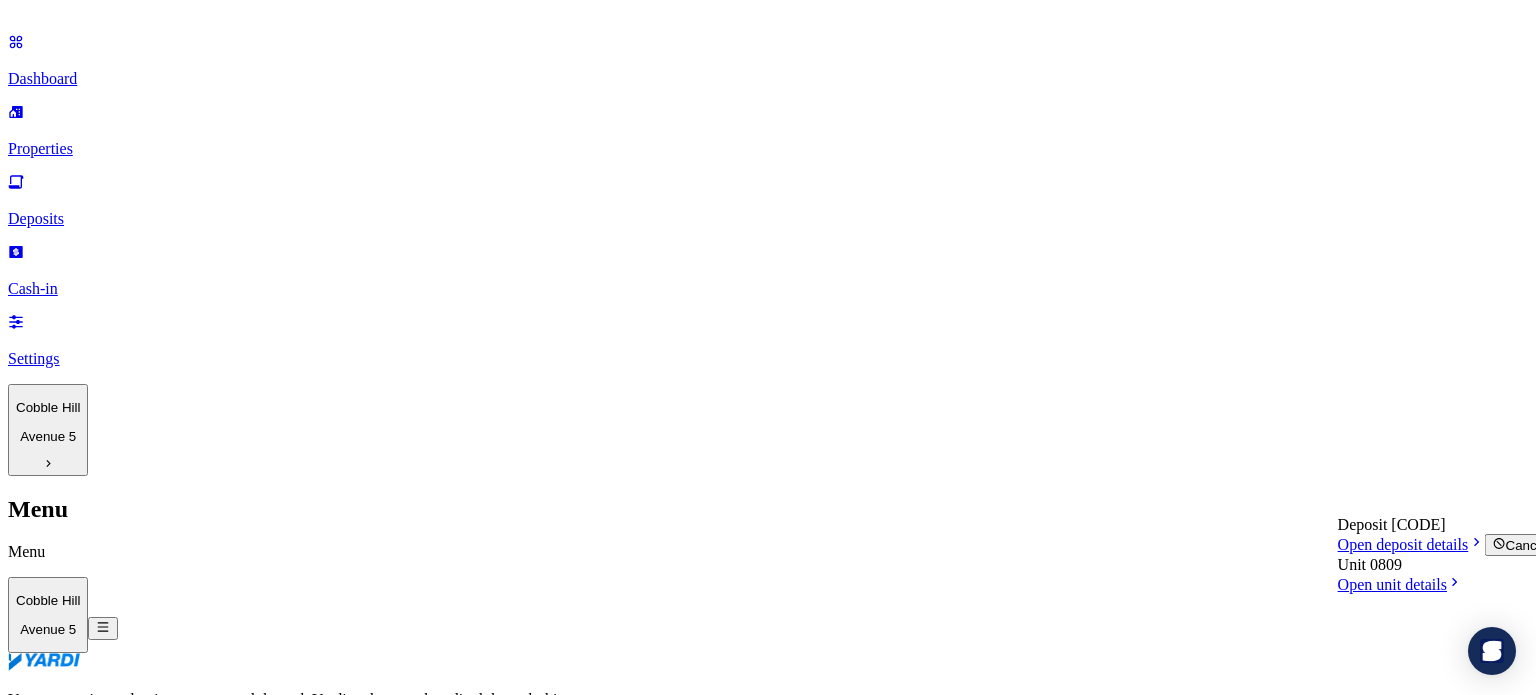 click on "Application started" at bounding box center [127, 1304] 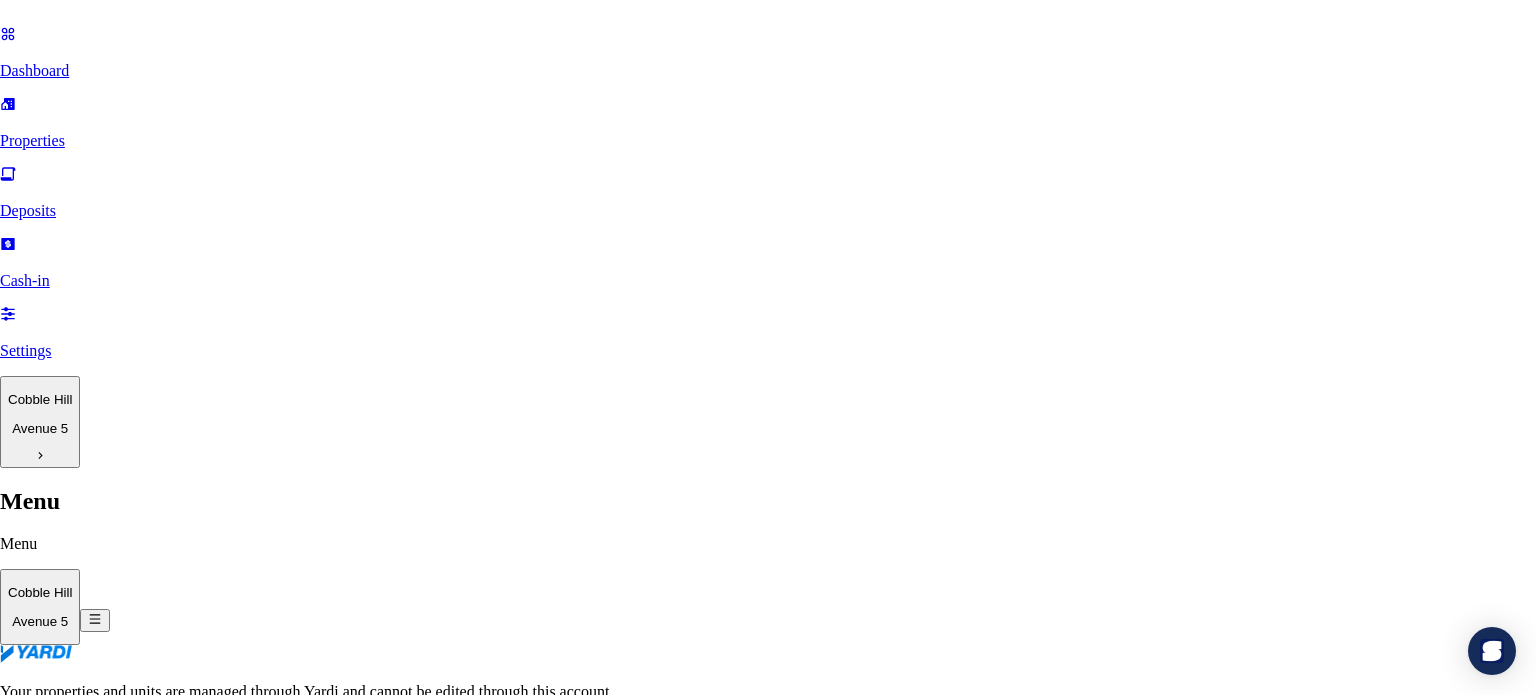 scroll, scrollTop: 160, scrollLeft: 0, axis: vertical 